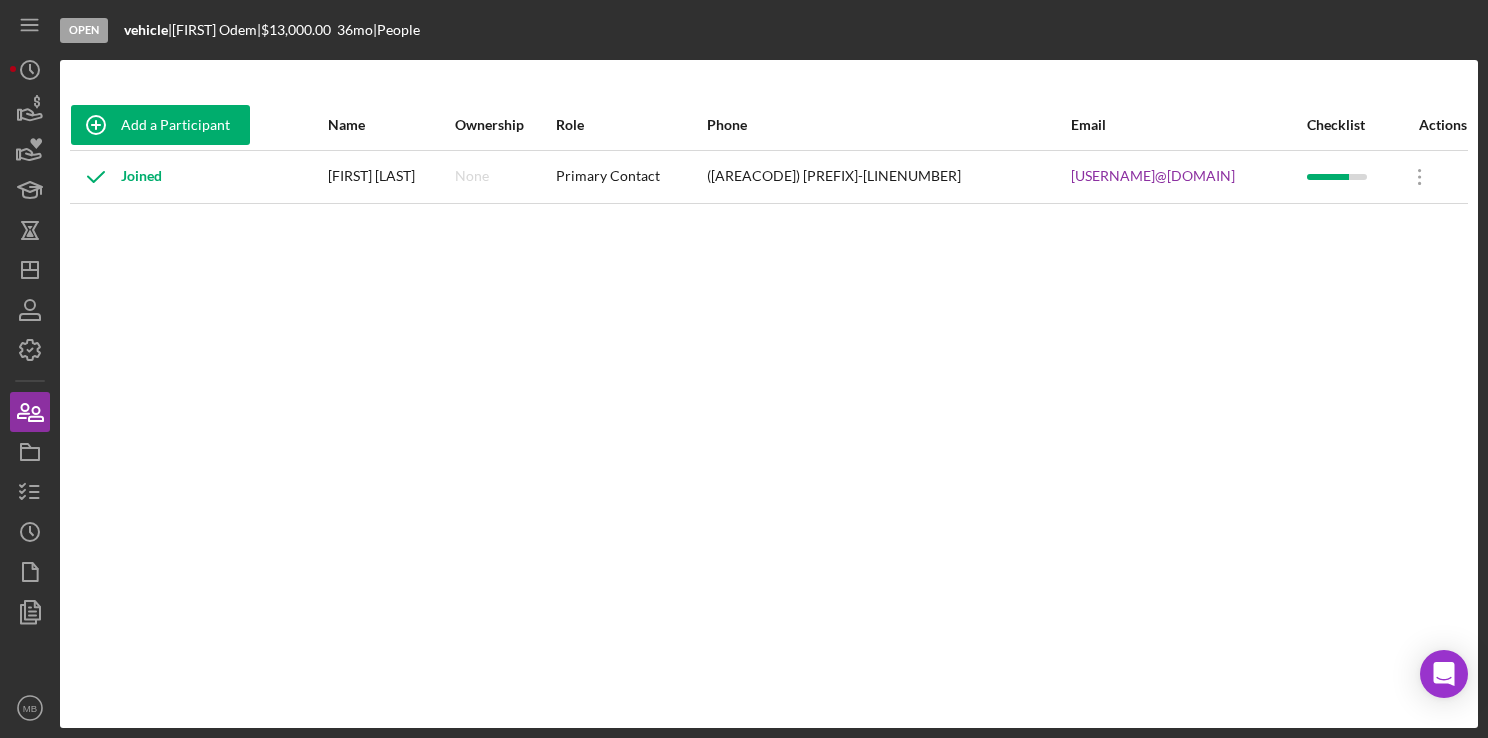 scroll, scrollTop: 0, scrollLeft: 0, axis: both 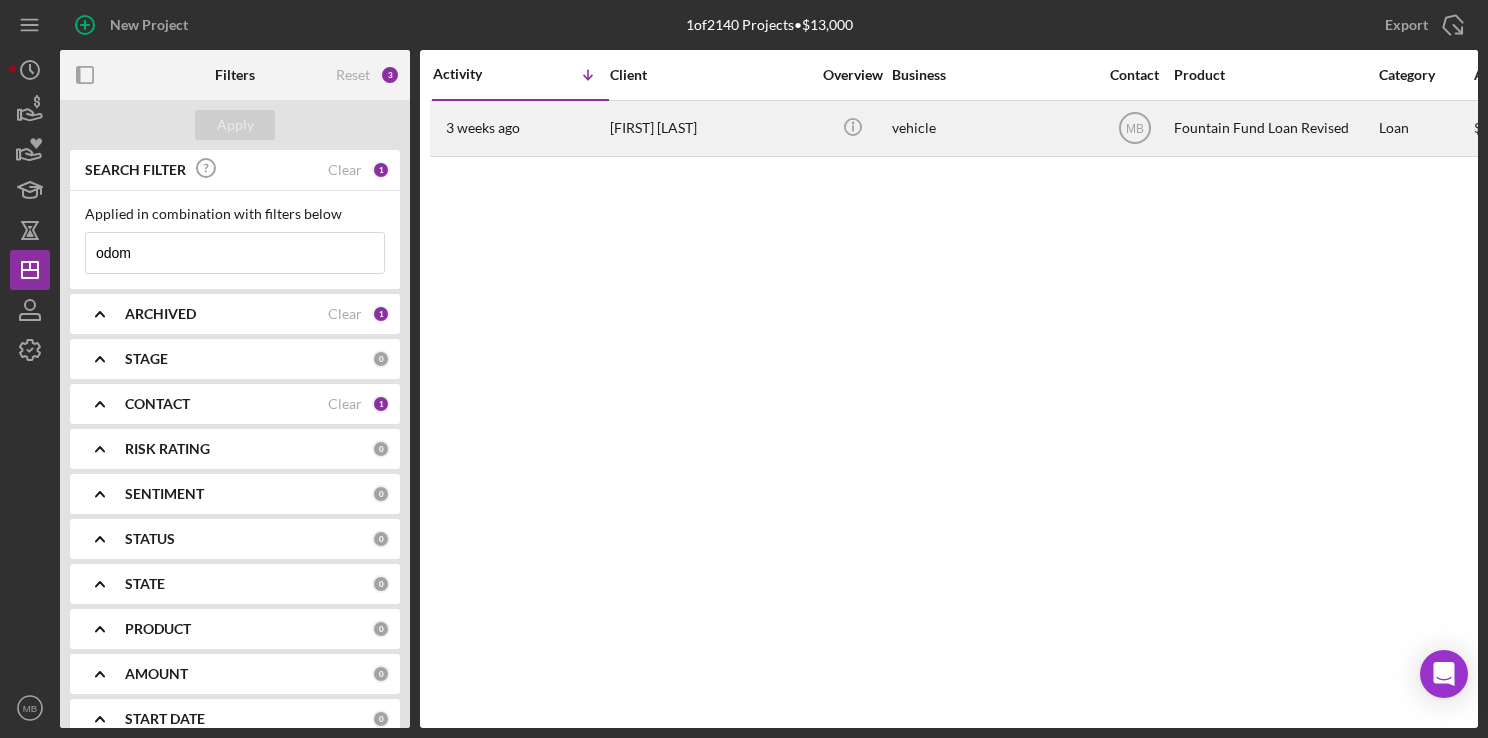 click on "[FIRST] [LAST]" at bounding box center [710, 128] 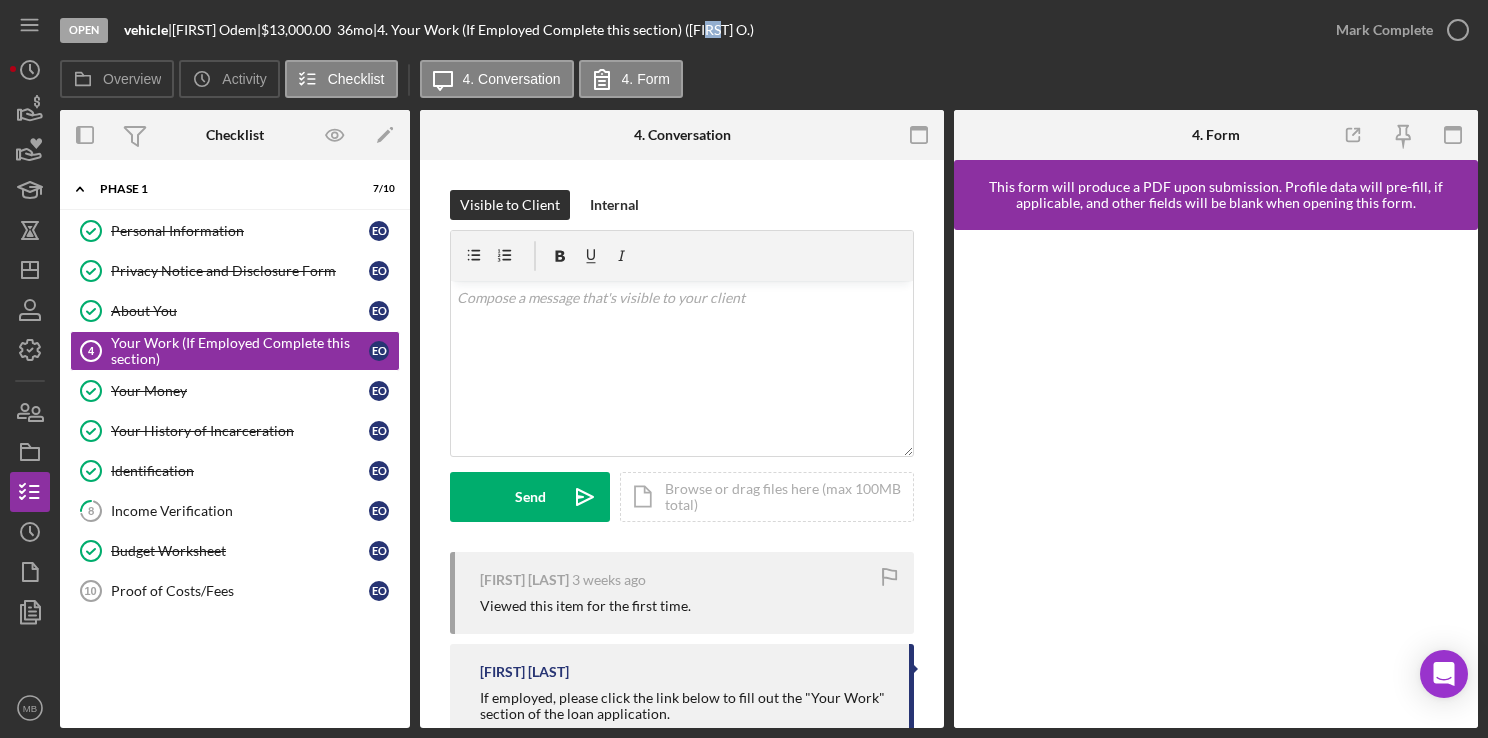 drag, startPoint x: 750, startPoint y: 44, endPoint x: 812, endPoint y: -6, distance: 79.64923 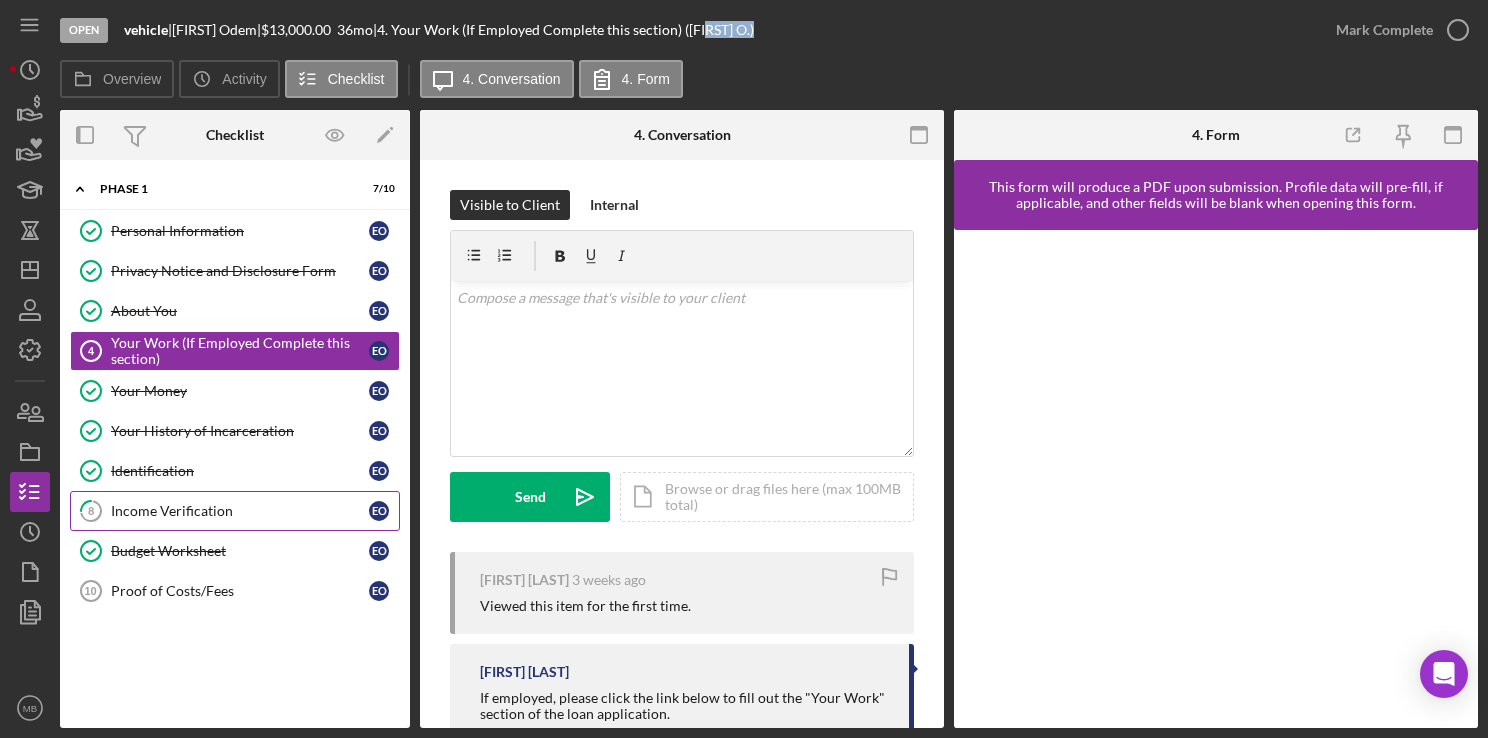 click on "Income Verification" at bounding box center [240, 511] 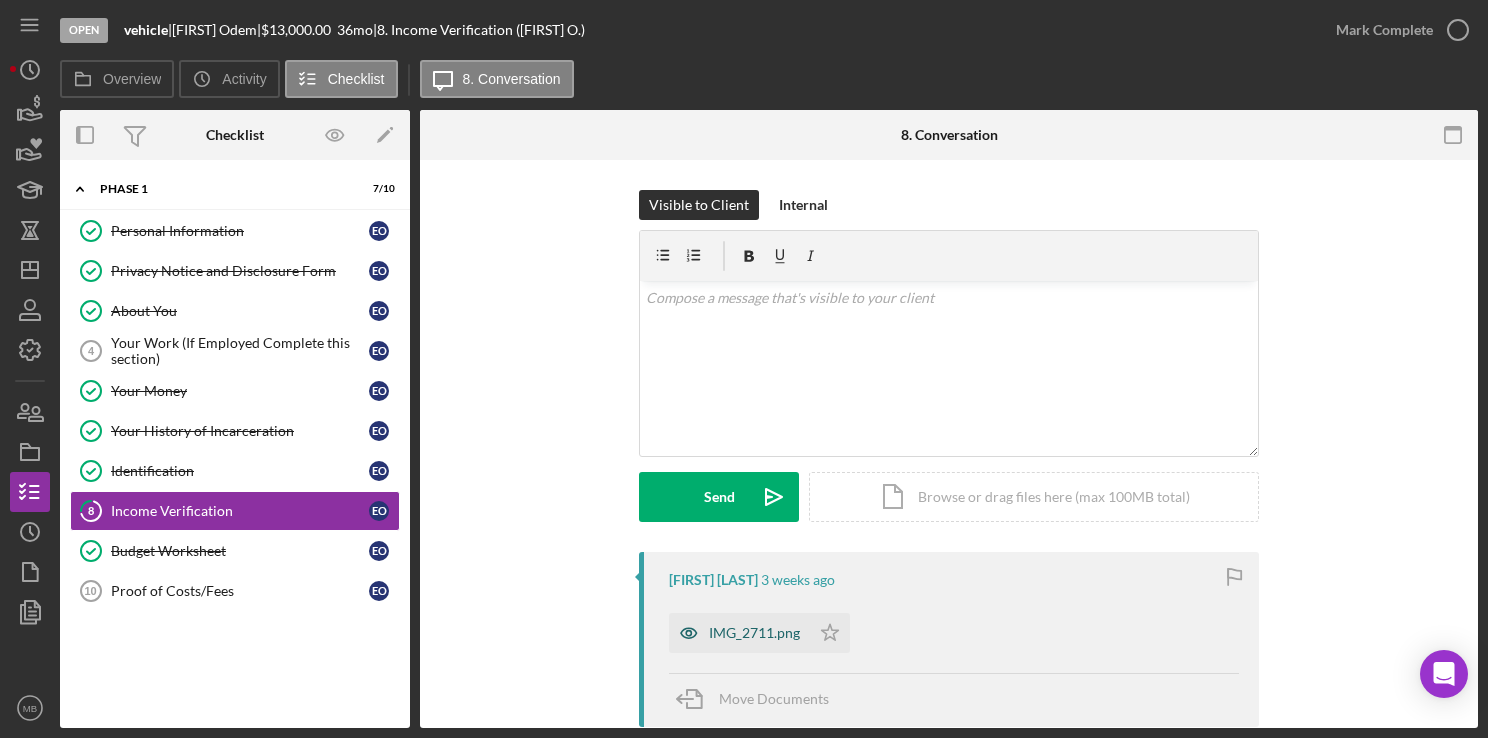 click on "IMG_2711.png" at bounding box center [739, 633] 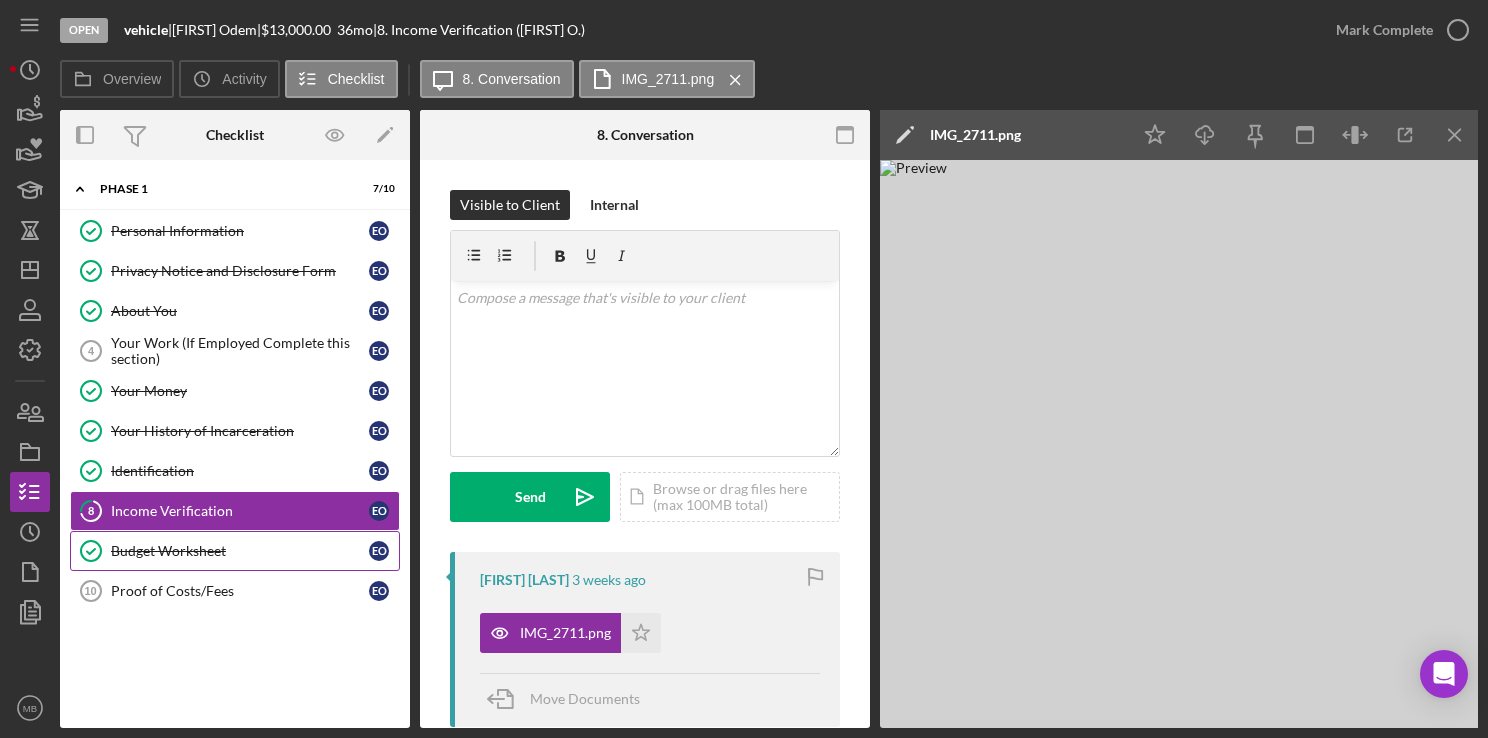 click on "Budget Worksheet" at bounding box center (240, 551) 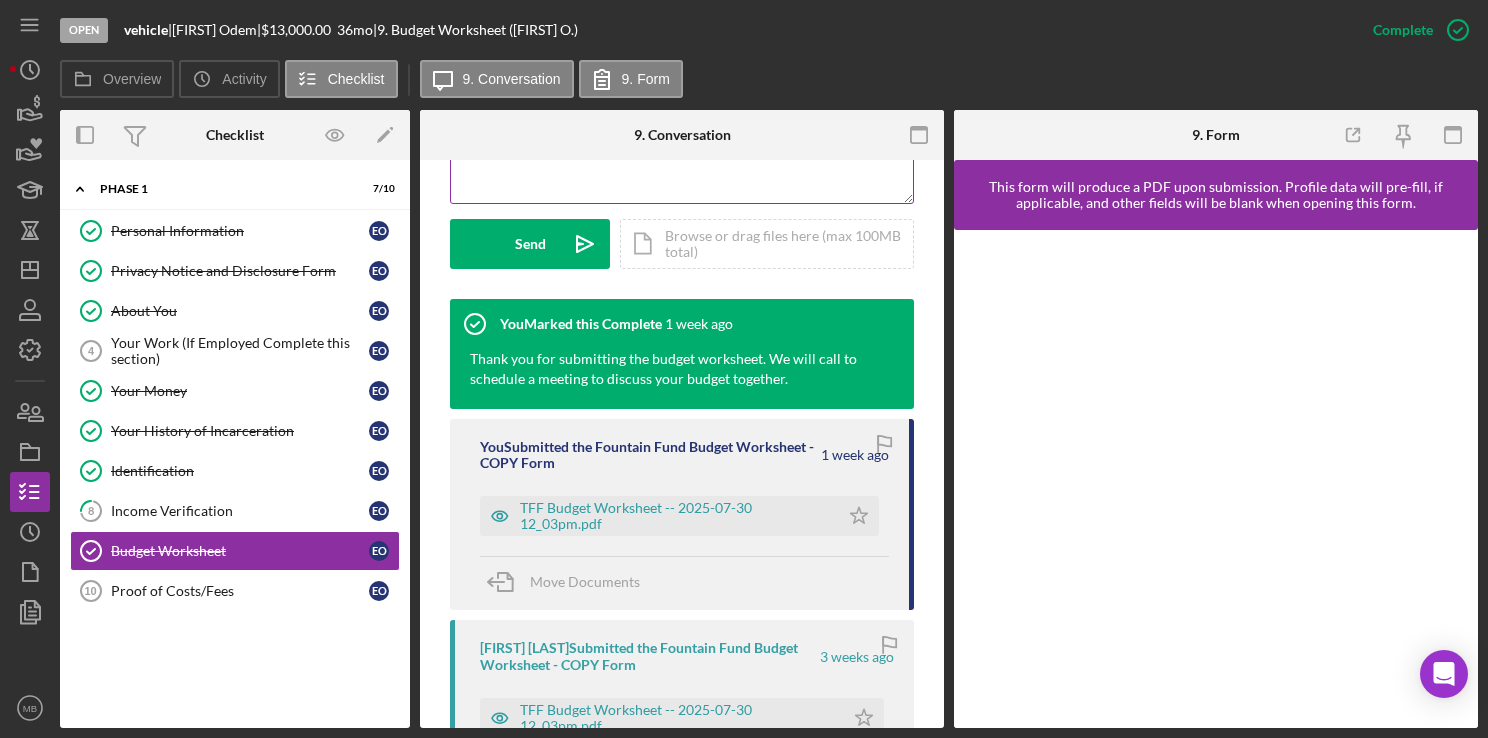 scroll, scrollTop: 564, scrollLeft: 0, axis: vertical 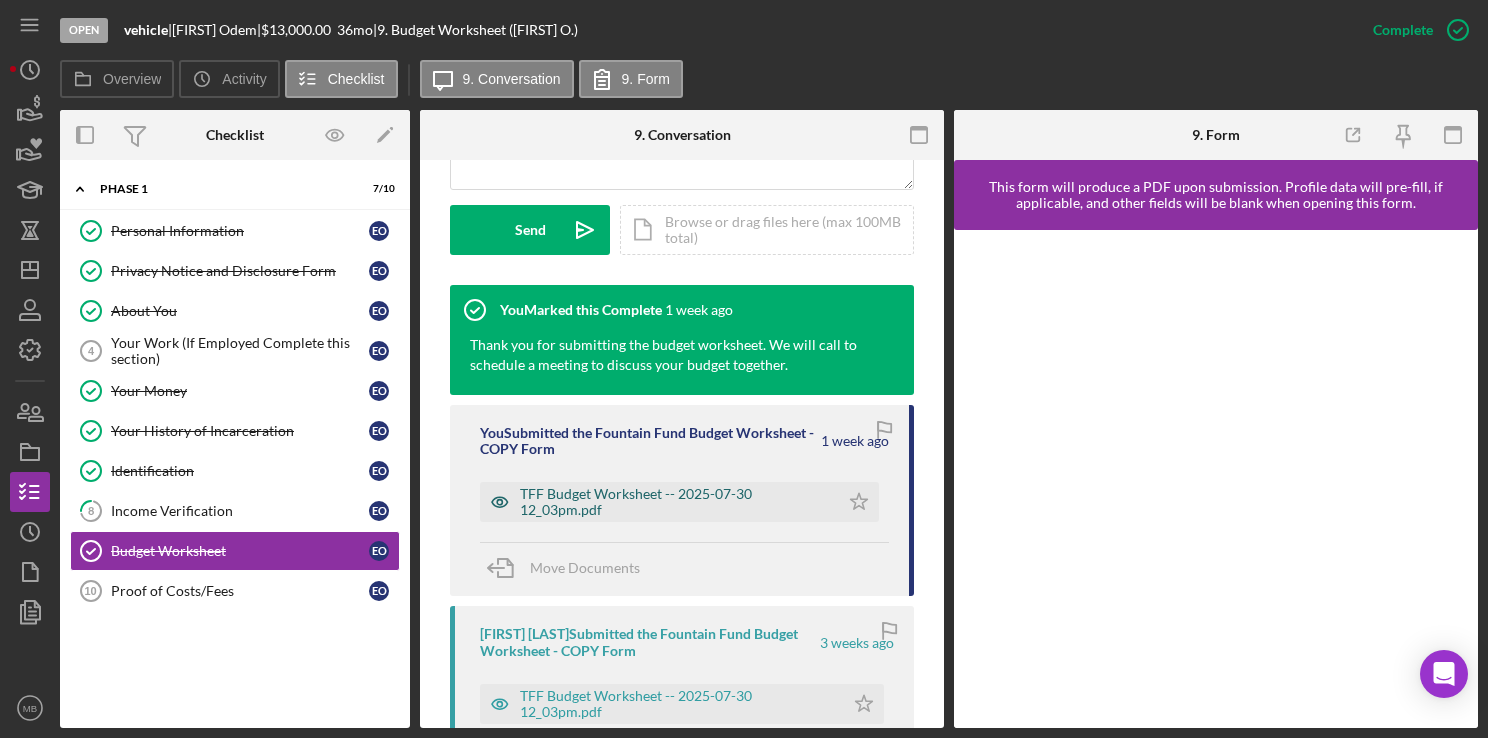 click on "TFF Budget Worksheet -- 2025-07-30 12_03pm.pdf" at bounding box center (674, 502) 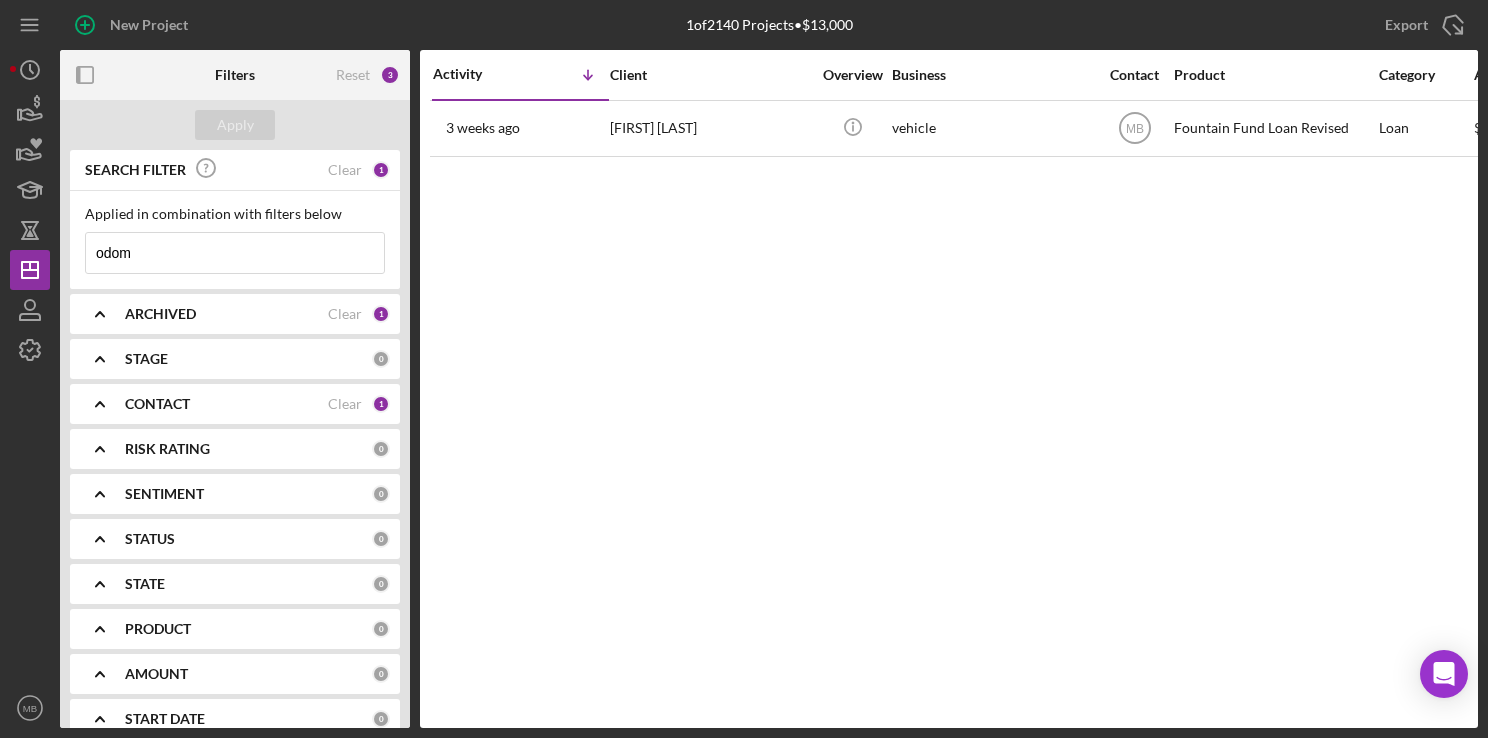click on "odom" at bounding box center (235, 253) 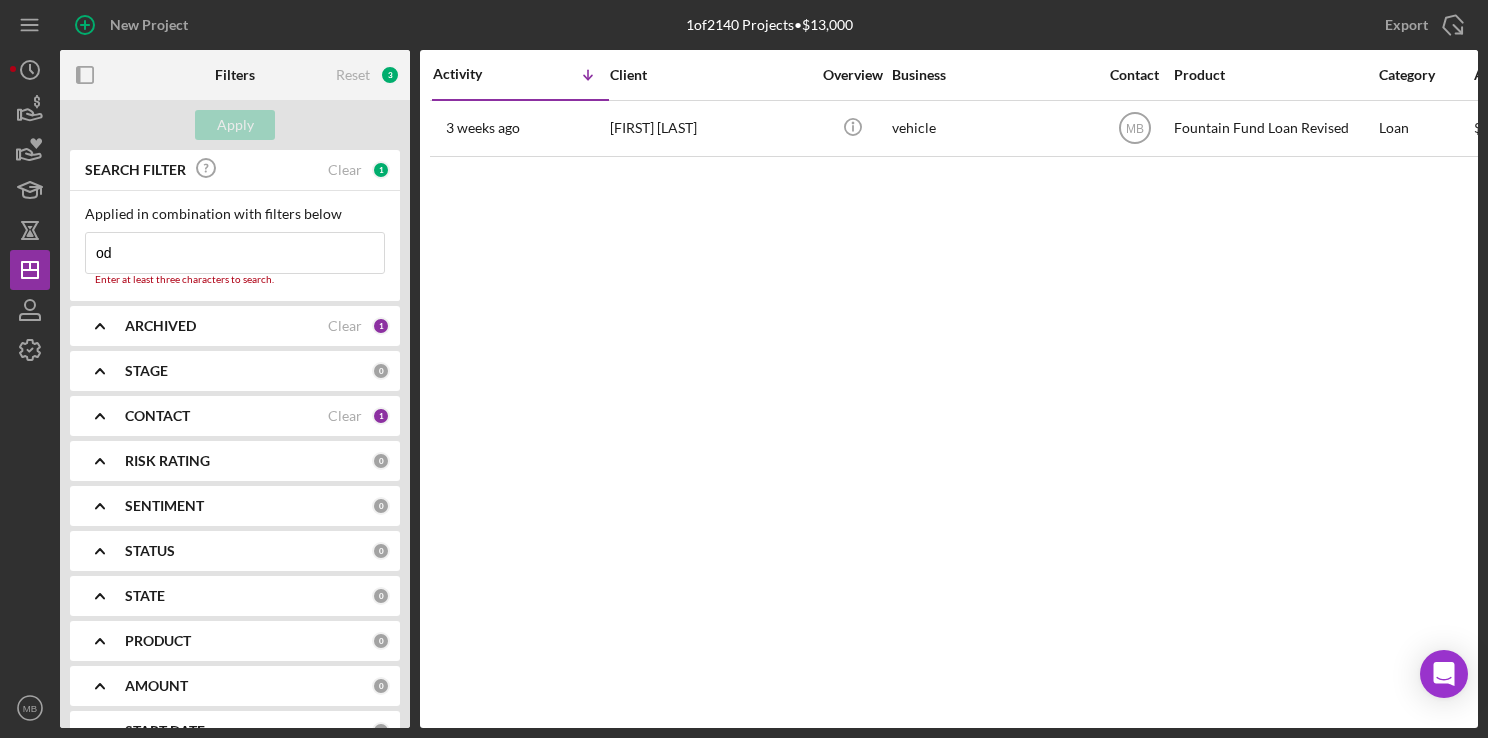 type on "o" 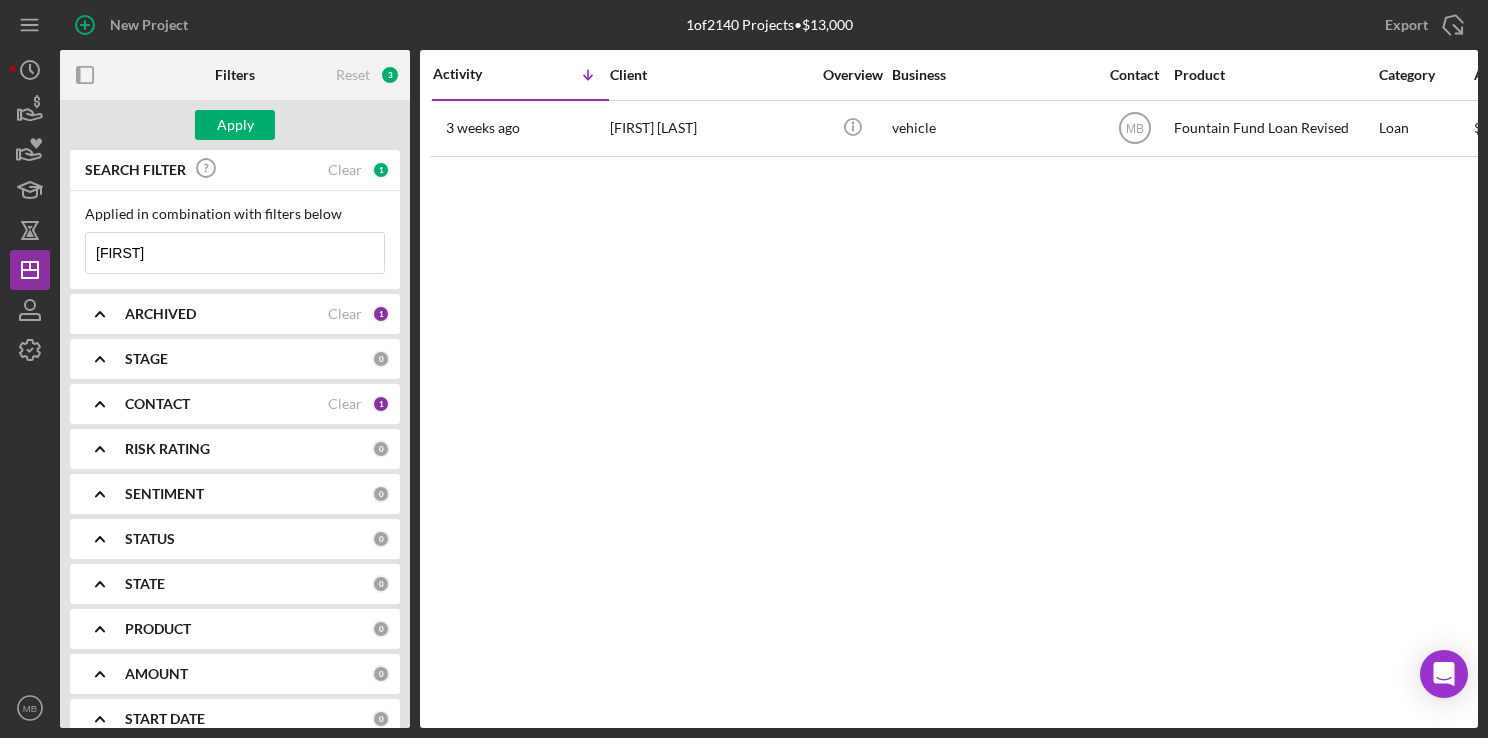 type on "[FIRST] [LAST]" 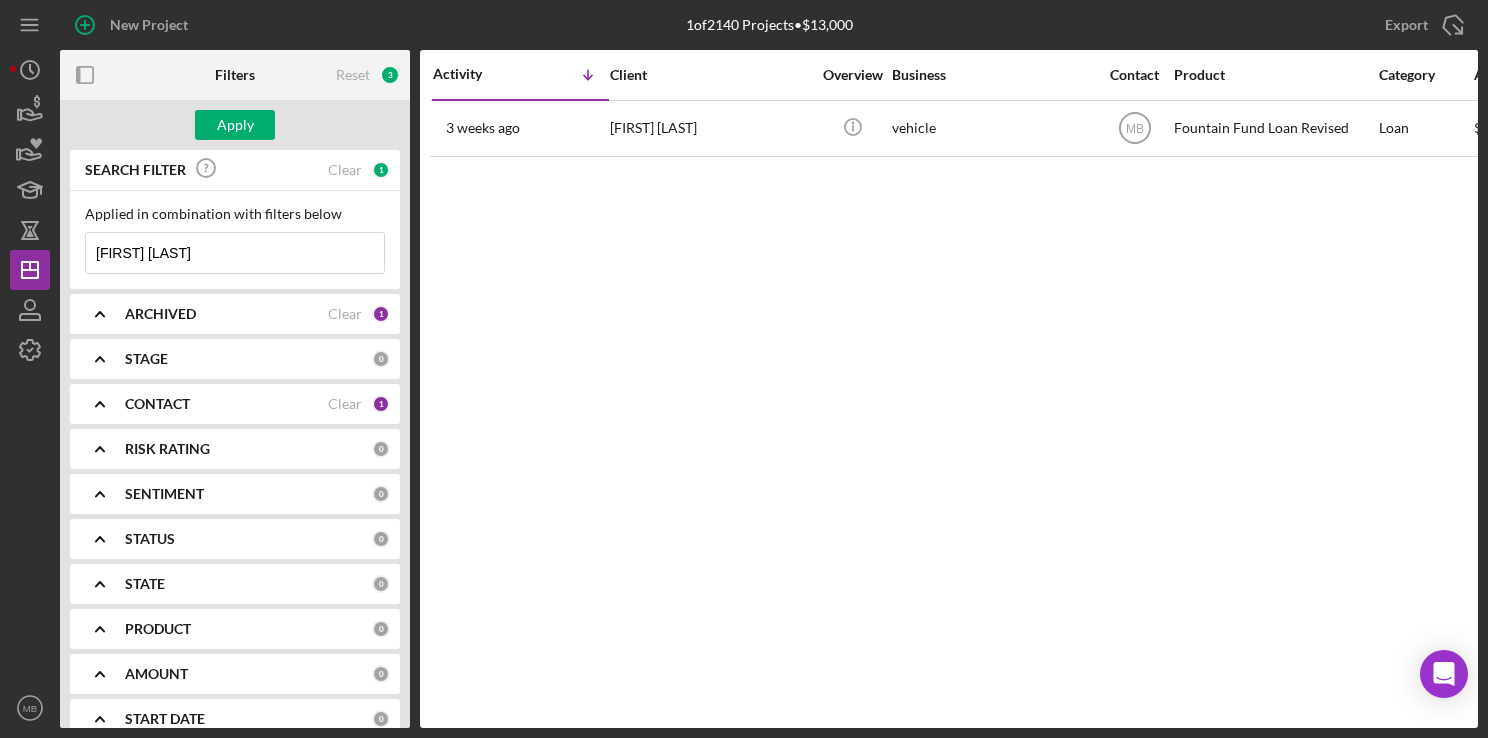 click on "[FIRST] [LAST]" at bounding box center [235, 253] 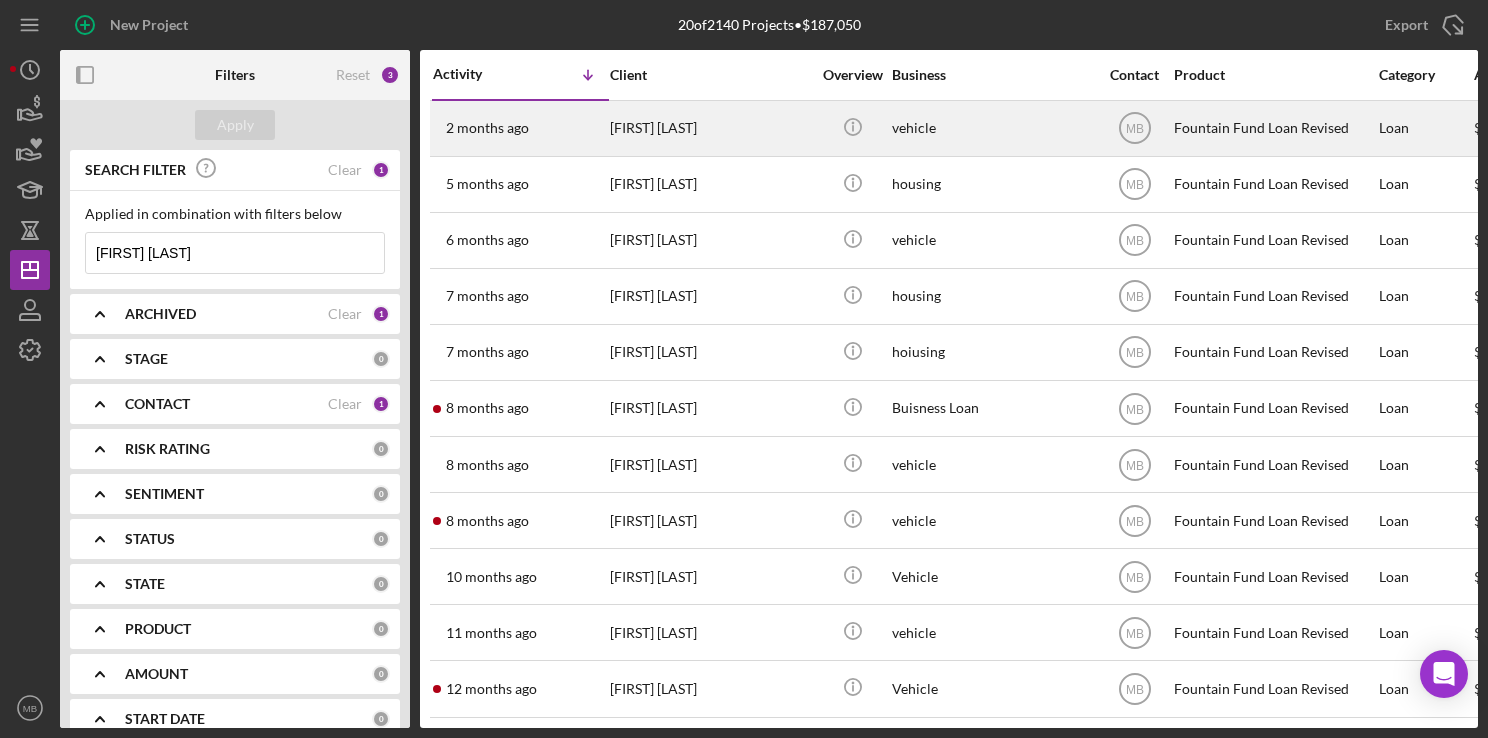 click on "2 months ago [FIRST] [LAST]" at bounding box center (520, 128) 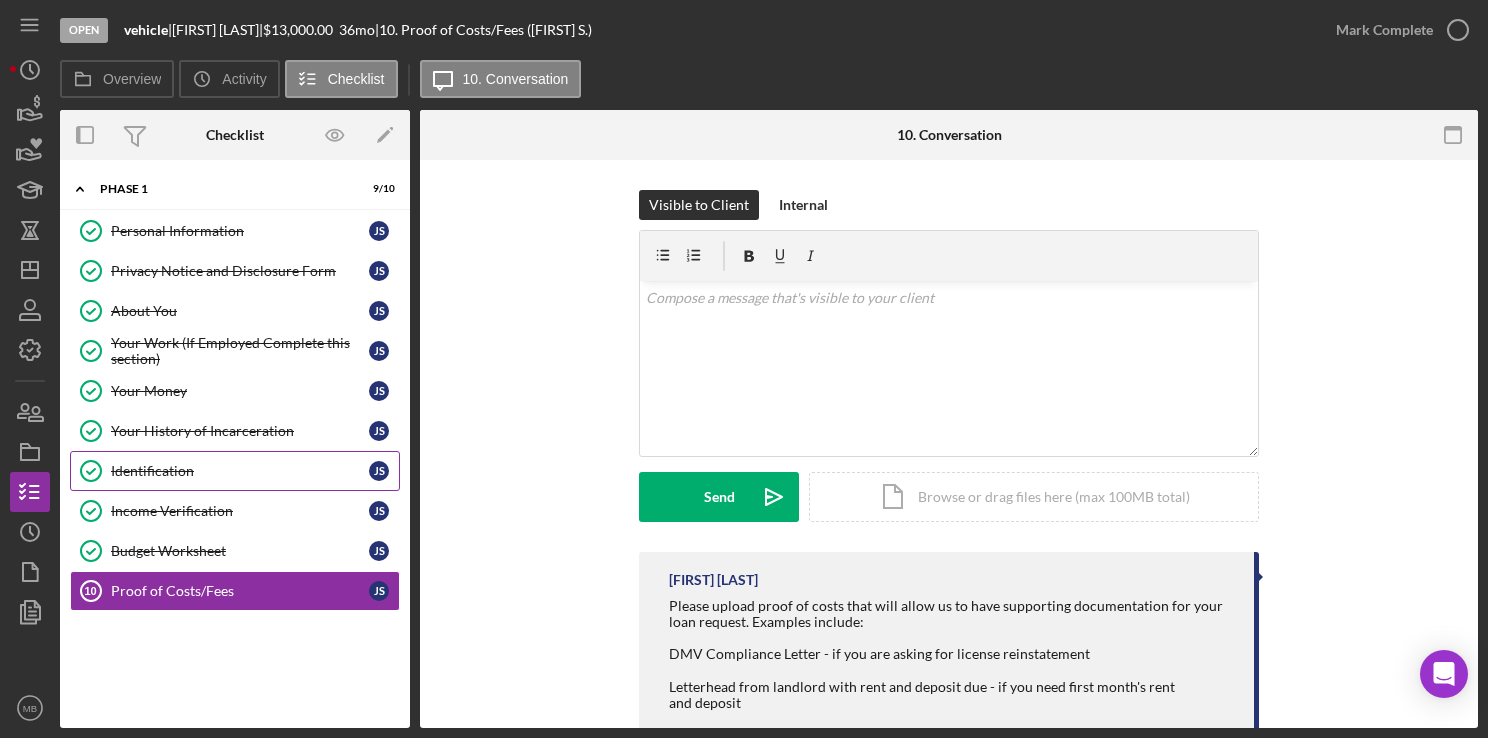 click on "Identification" at bounding box center [240, 471] 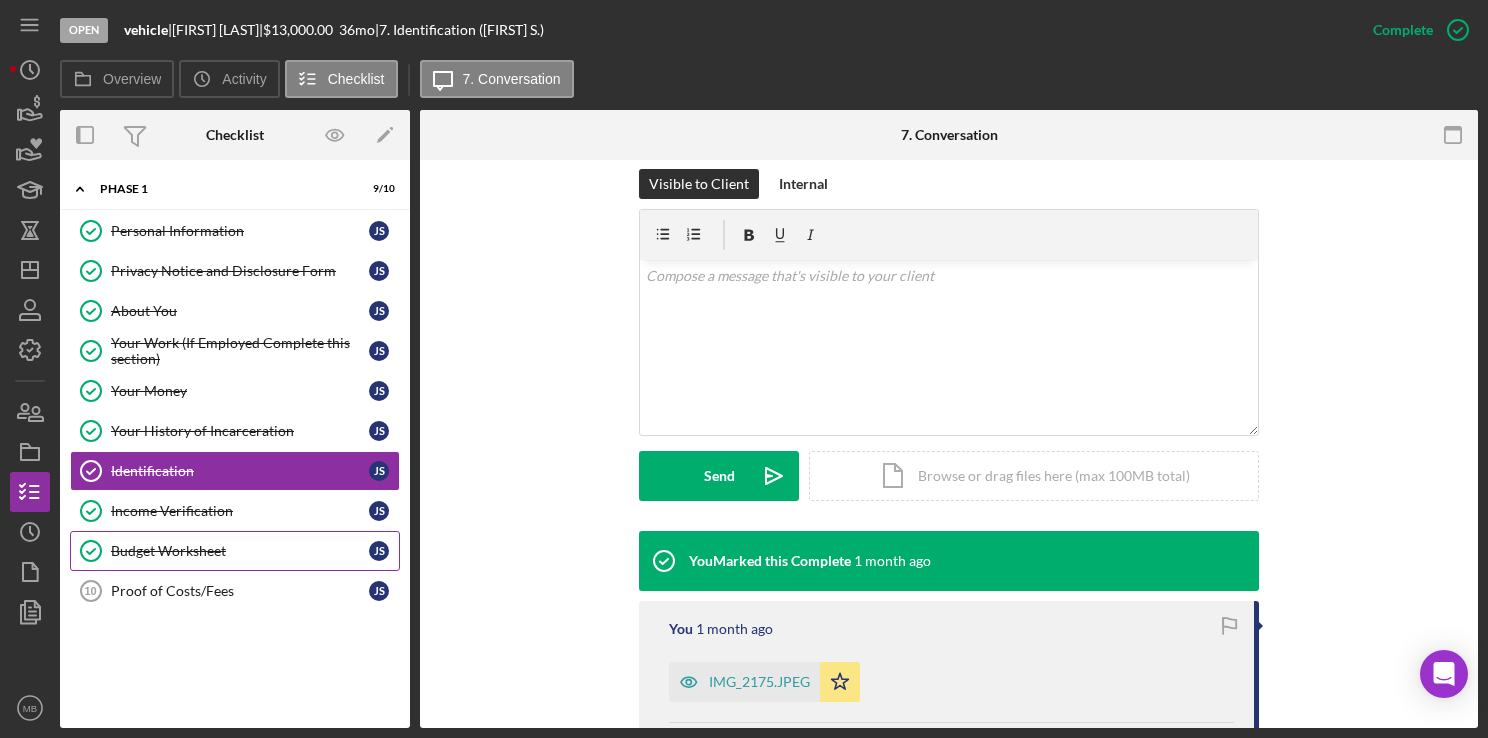 scroll, scrollTop: 300, scrollLeft: 0, axis: vertical 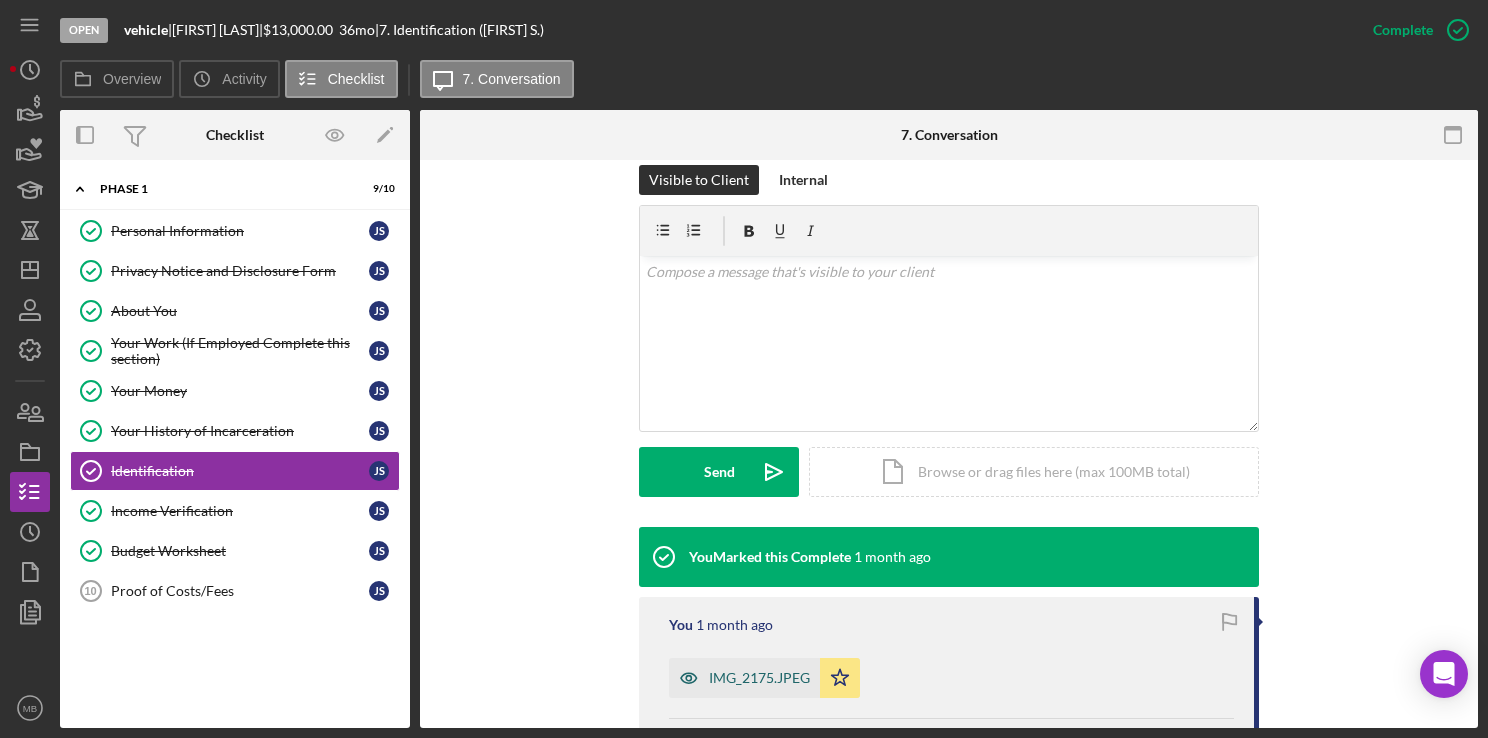 click on "IMG_2175.JPEG" at bounding box center (744, 678) 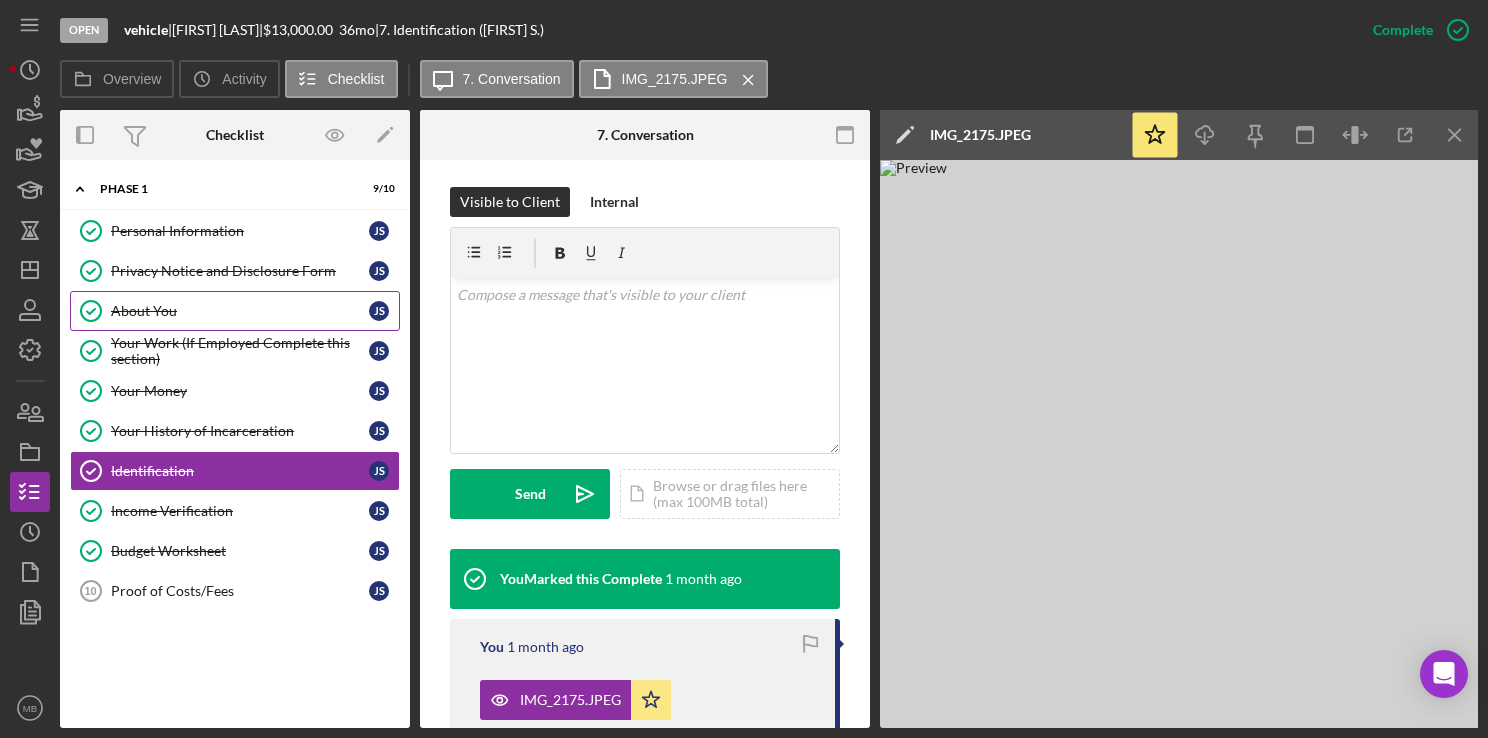 click on "About You About You J S" at bounding box center [235, 311] 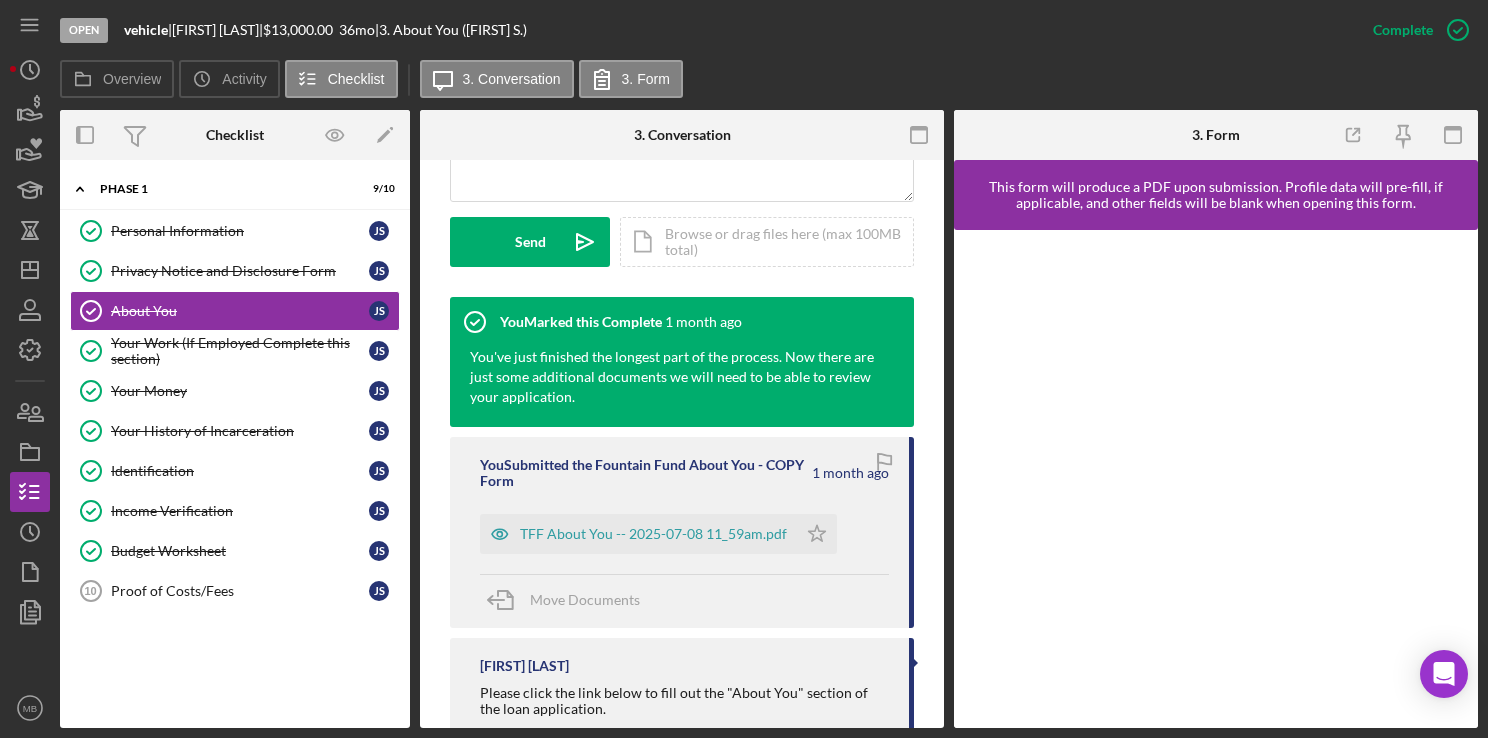 scroll, scrollTop: 551, scrollLeft: 0, axis: vertical 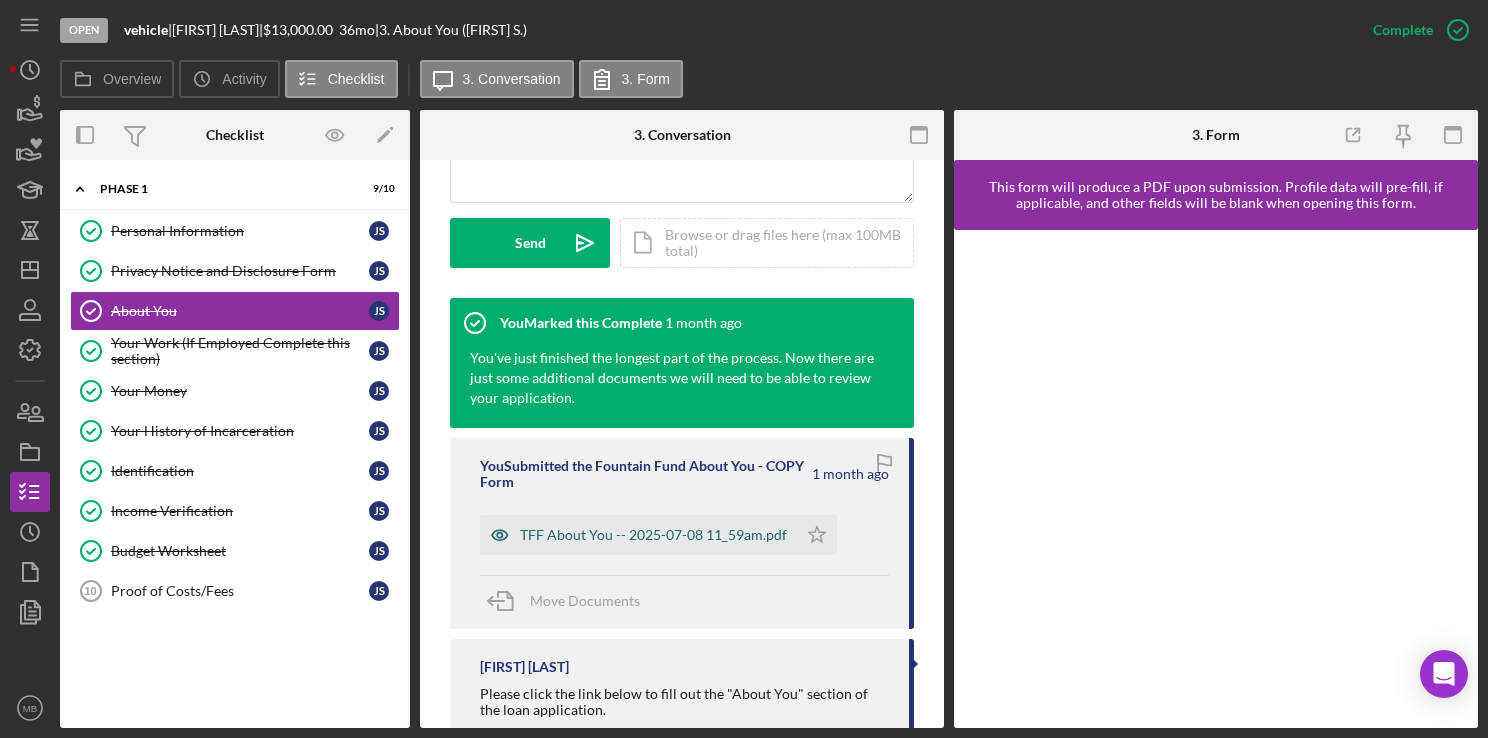 click on "TFF About You -- 2025-07-08 11_59am.pdf" at bounding box center [653, 535] 